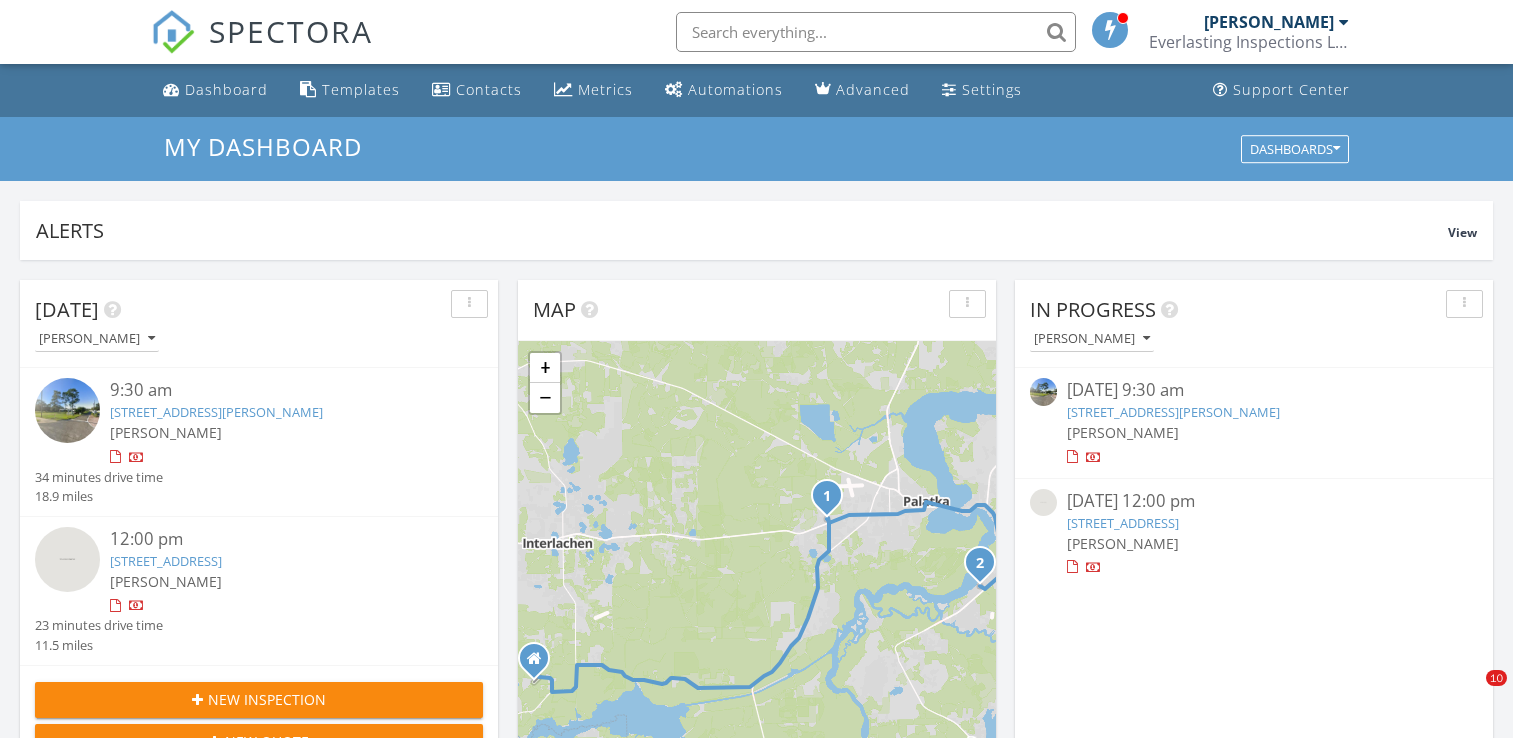 scroll, scrollTop: 700, scrollLeft: 0, axis: vertical 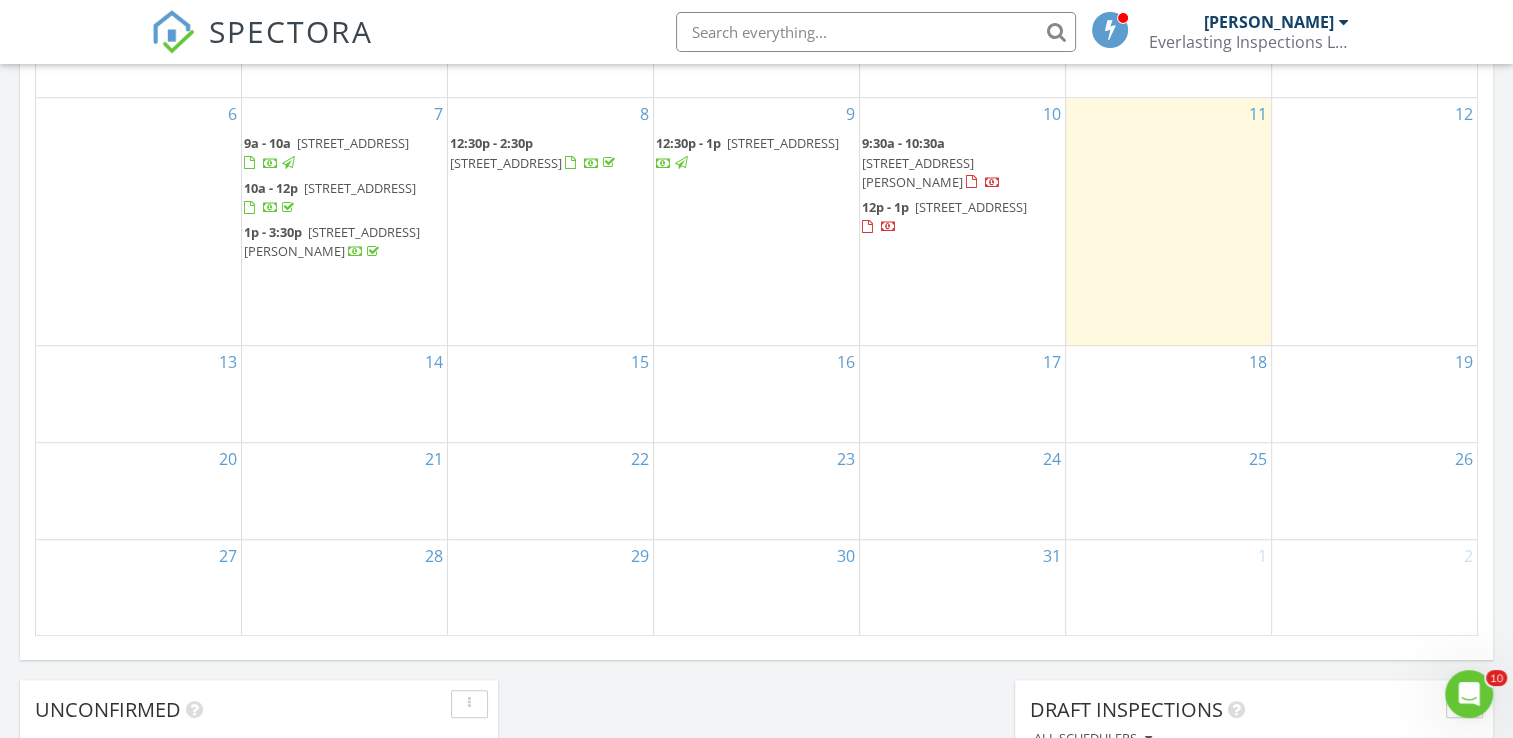 click on "7300 Crill Ave, Palatka 32177" at bounding box center [918, 172] 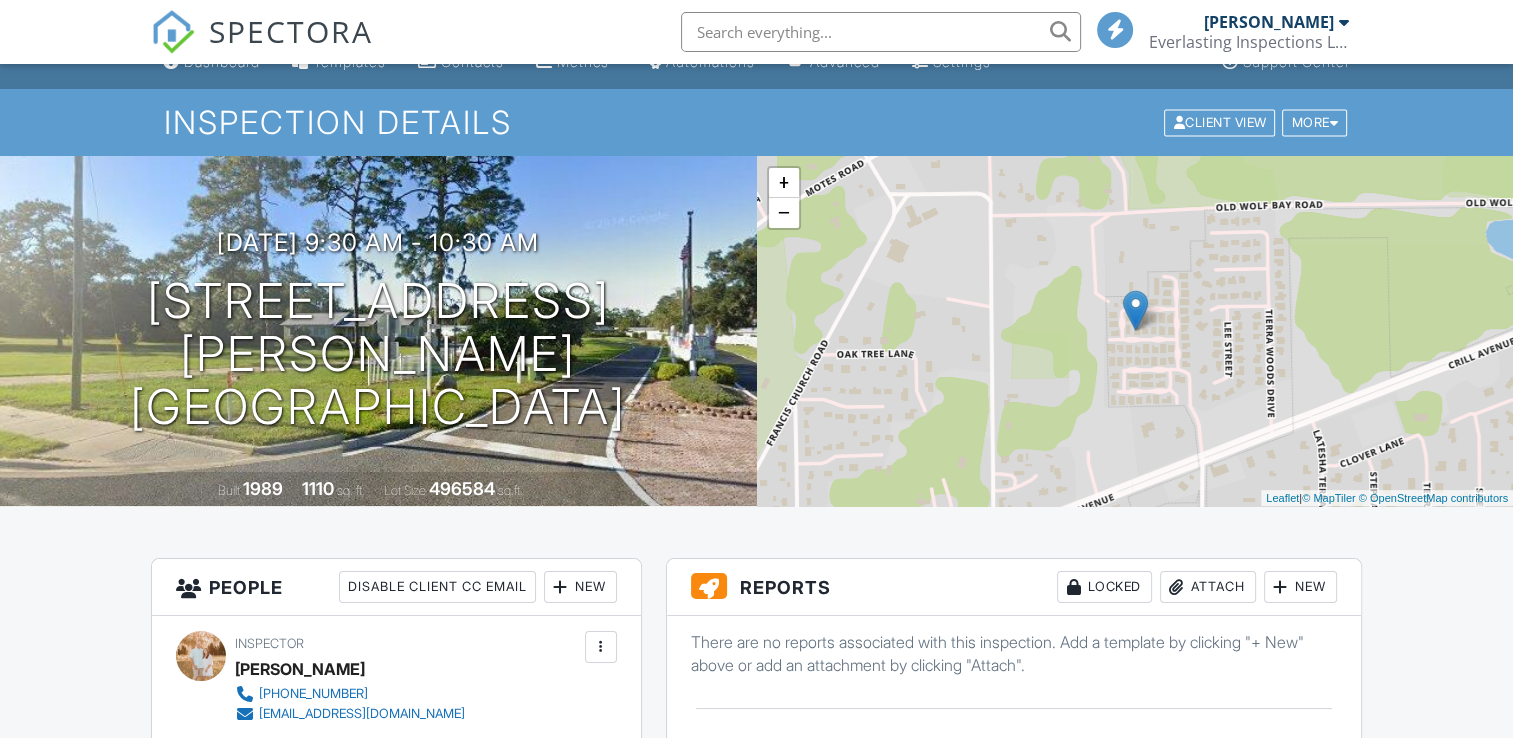 scroll, scrollTop: 1600, scrollLeft: 0, axis: vertical 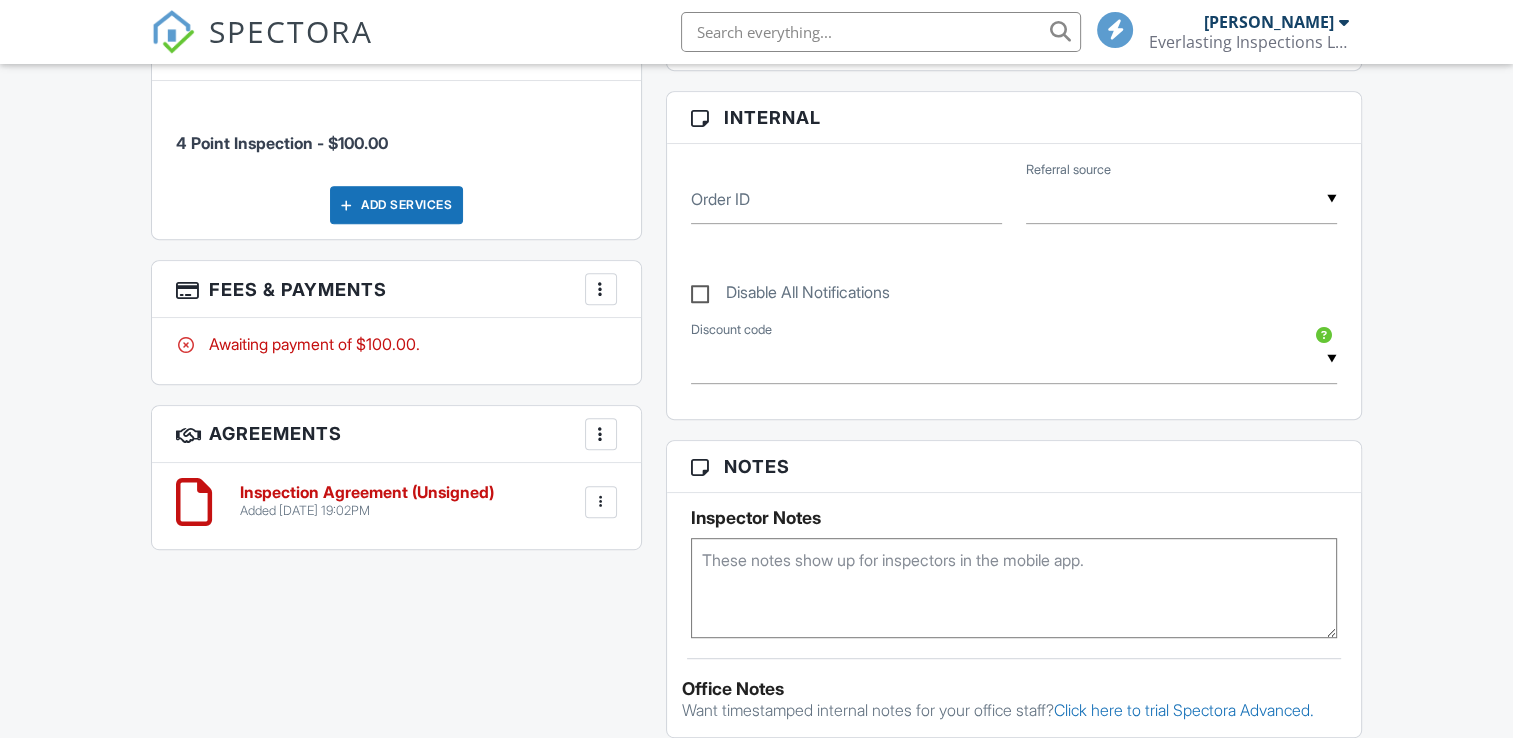 click on "More" at bounding box center (601, 434) 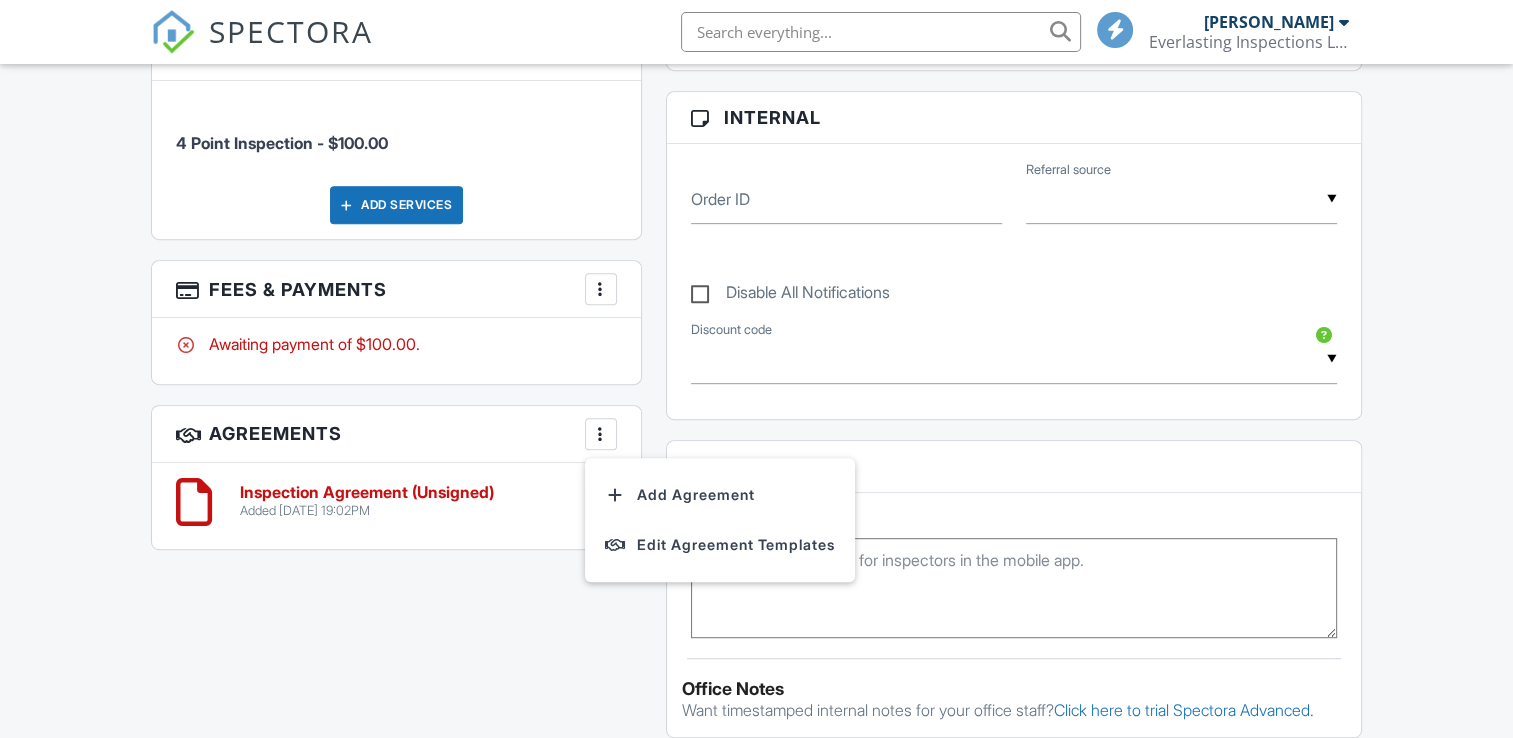 click on "Dashboard
Templates
Contacts
Metrics
Automations
Advanced
Settings
Support Center
Inspection Details
Client View
More
Property Details
Reschedule
Reorder / Copy
Share
Cancel
Delete
Print Order
Convert to V9
Enable Pass on CC Fees
View Change Log
07/10/2025  9:30 am
- 10:30 am
7300 Crill Ave
Palatka, FL 32177
Built
1989
1110
sq. ft.
Lot Size
496584
sq.ft.
+ − Leaflet  |  © MapTiler   © OpenStreetMap contributors
All emails and texts are disabled for this inspection!
Turn on emails and texts
Turn on and Requeue Notifications
Reports
Locked
Attach
New
Publish All
Checking report completion
Additional Documents" at bounding box center (756, 385) 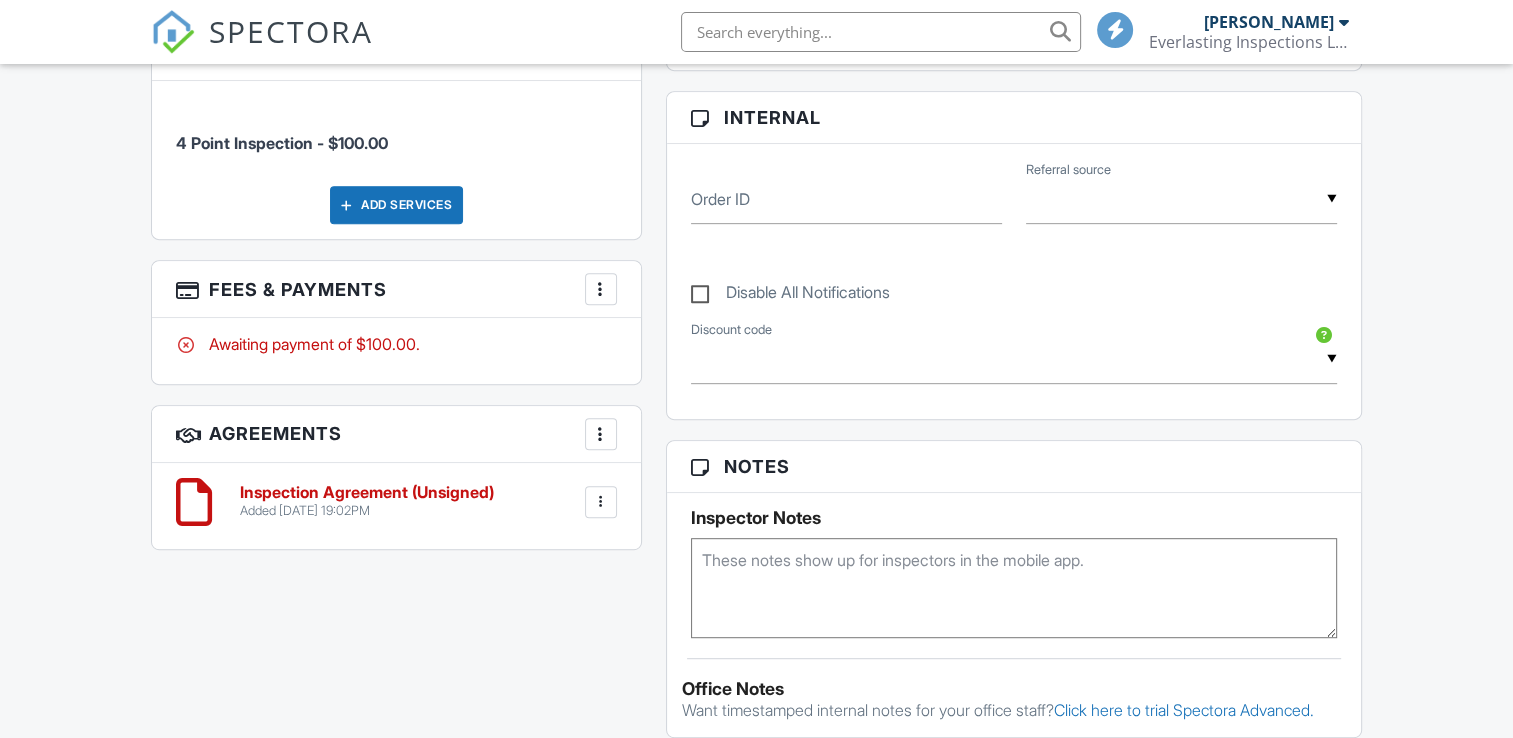 click at bounding box center [601, 502] 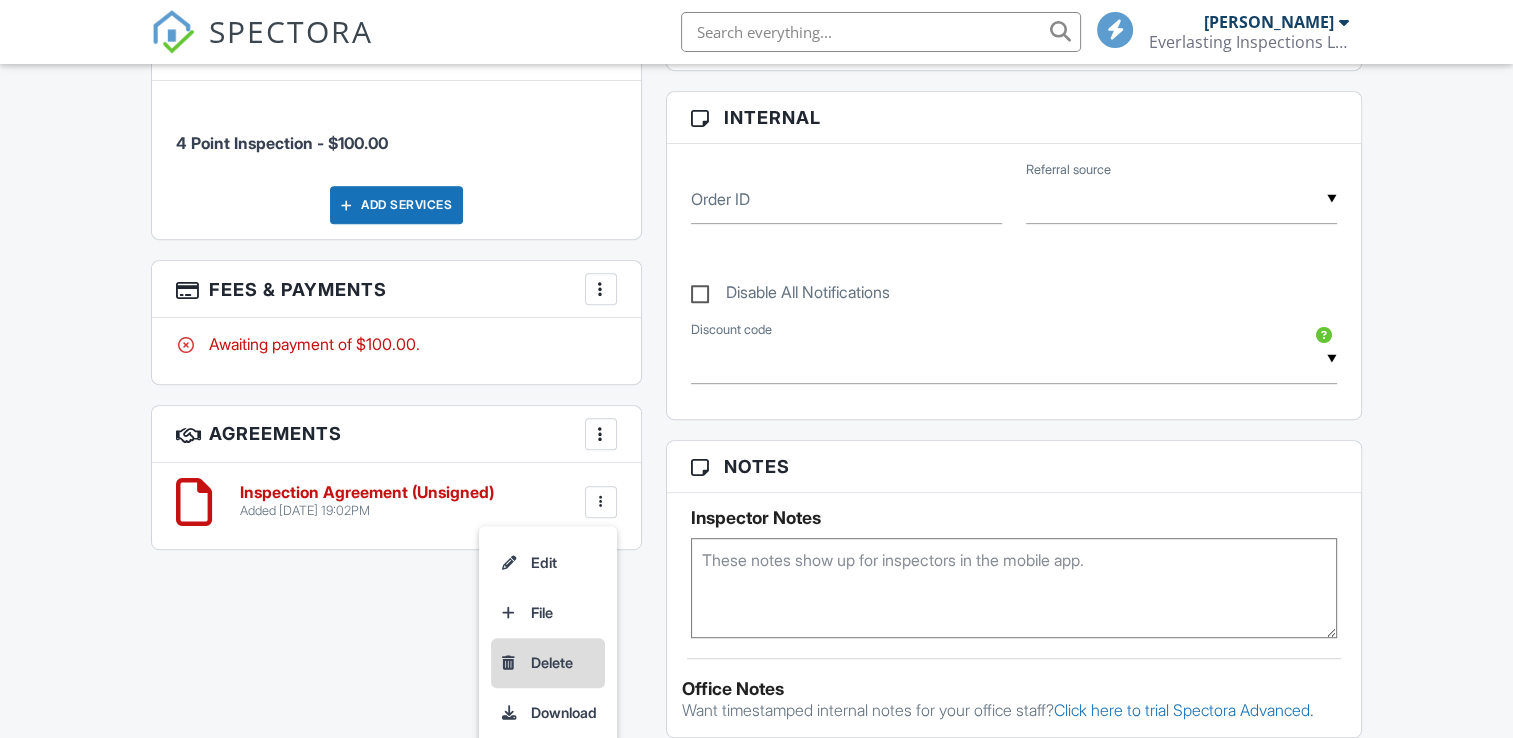 click on "Delete" at bounding box center (548, 663) 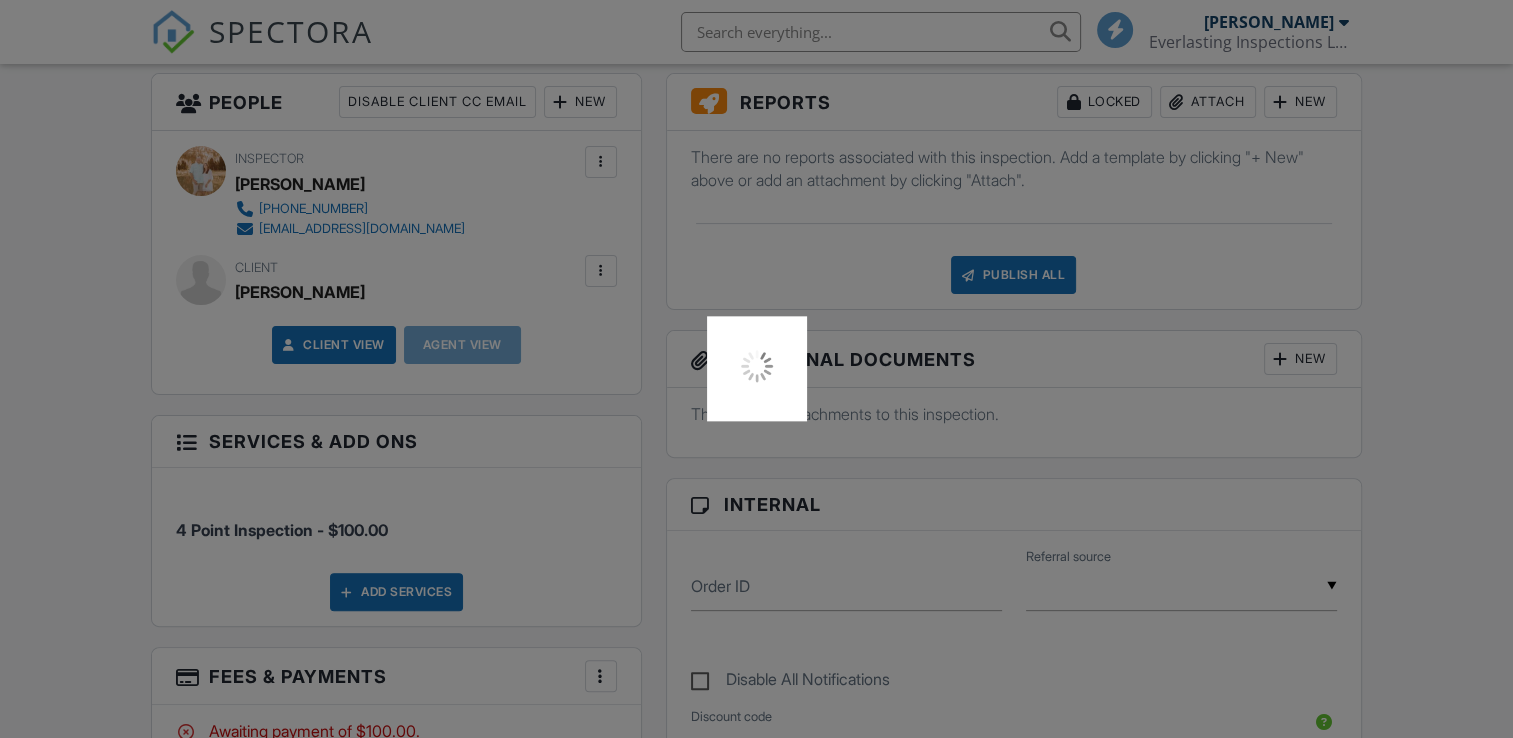 scroll, scrollTop: 500, scrollLeft: 0, axis: vertical 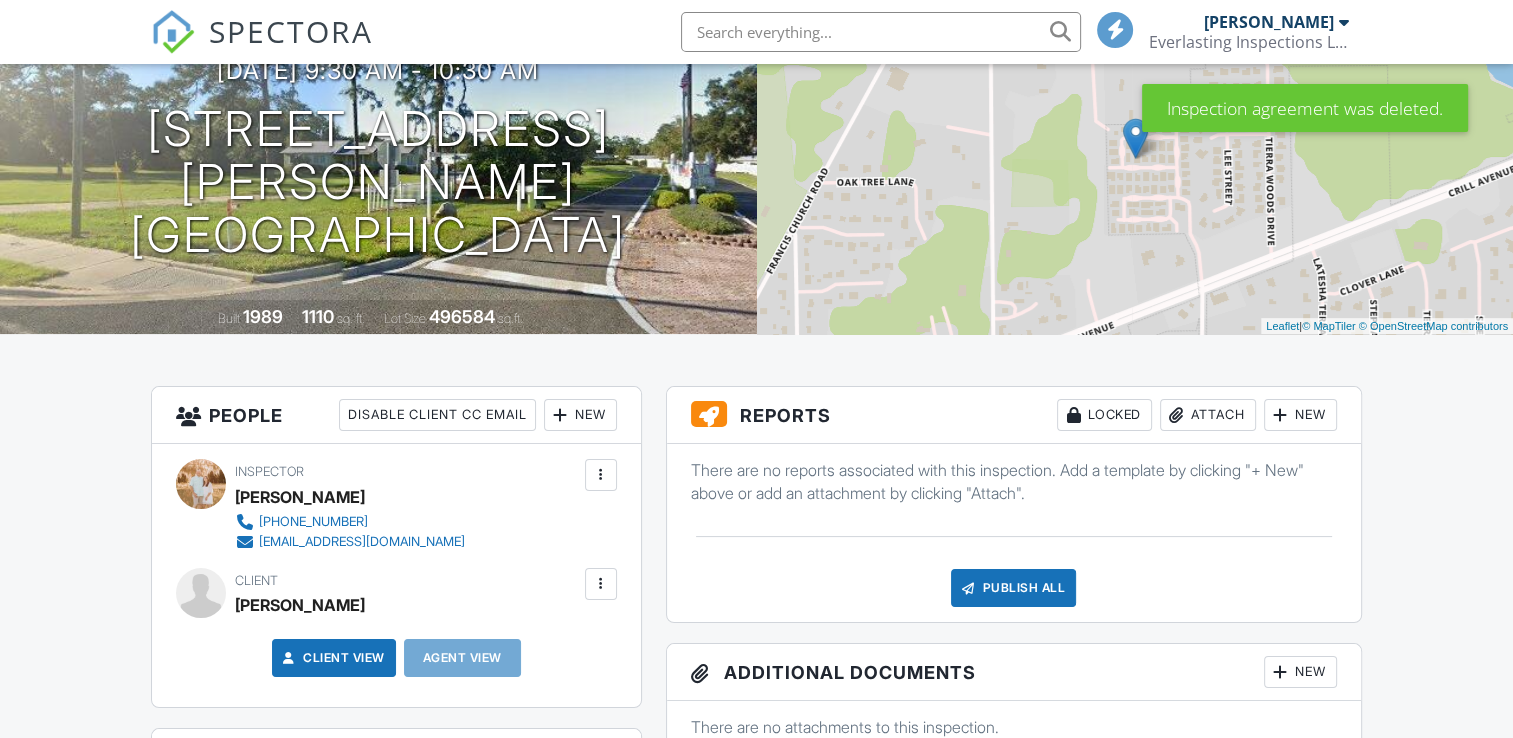 click at bounding box center [601, 584] 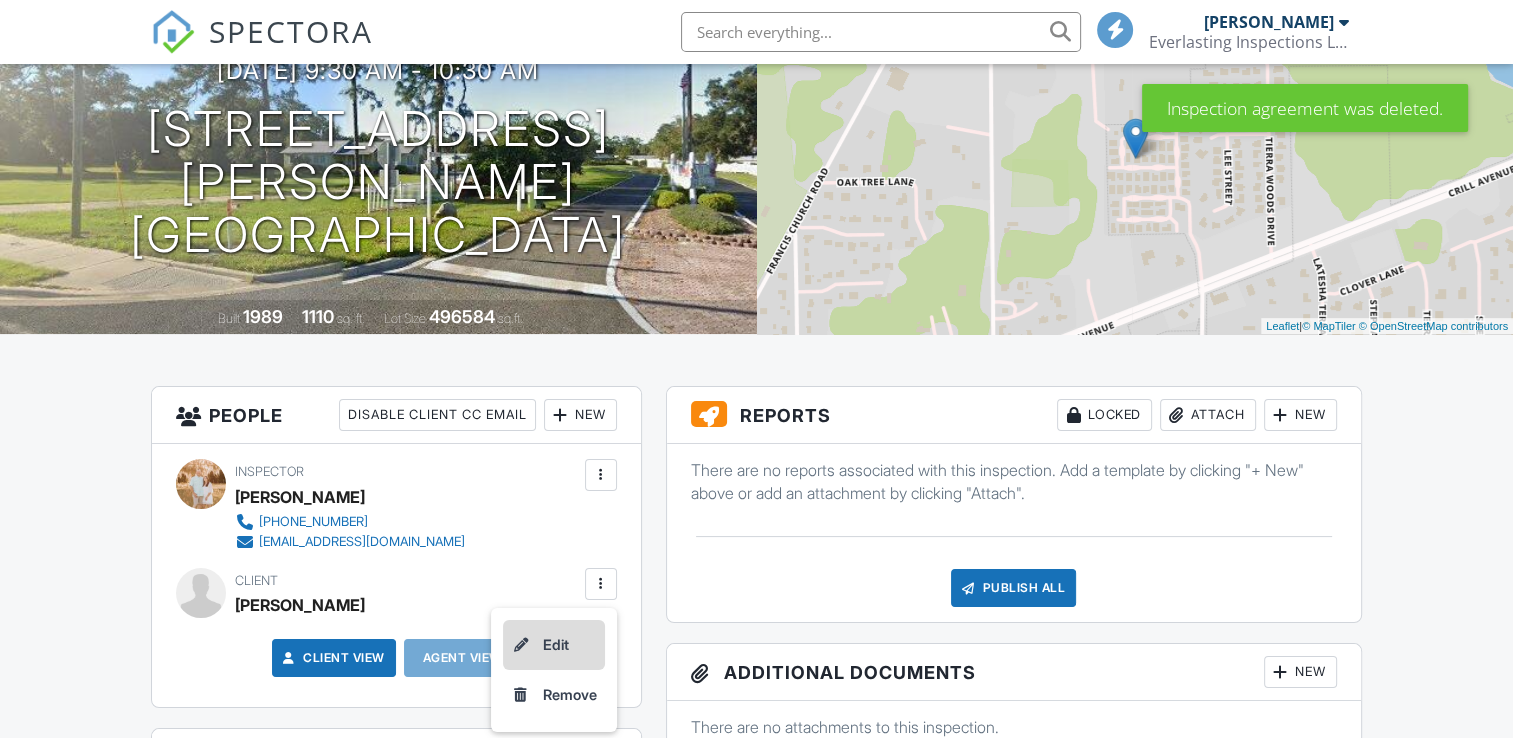 click on "Edit" at bounding box center [554, 645] 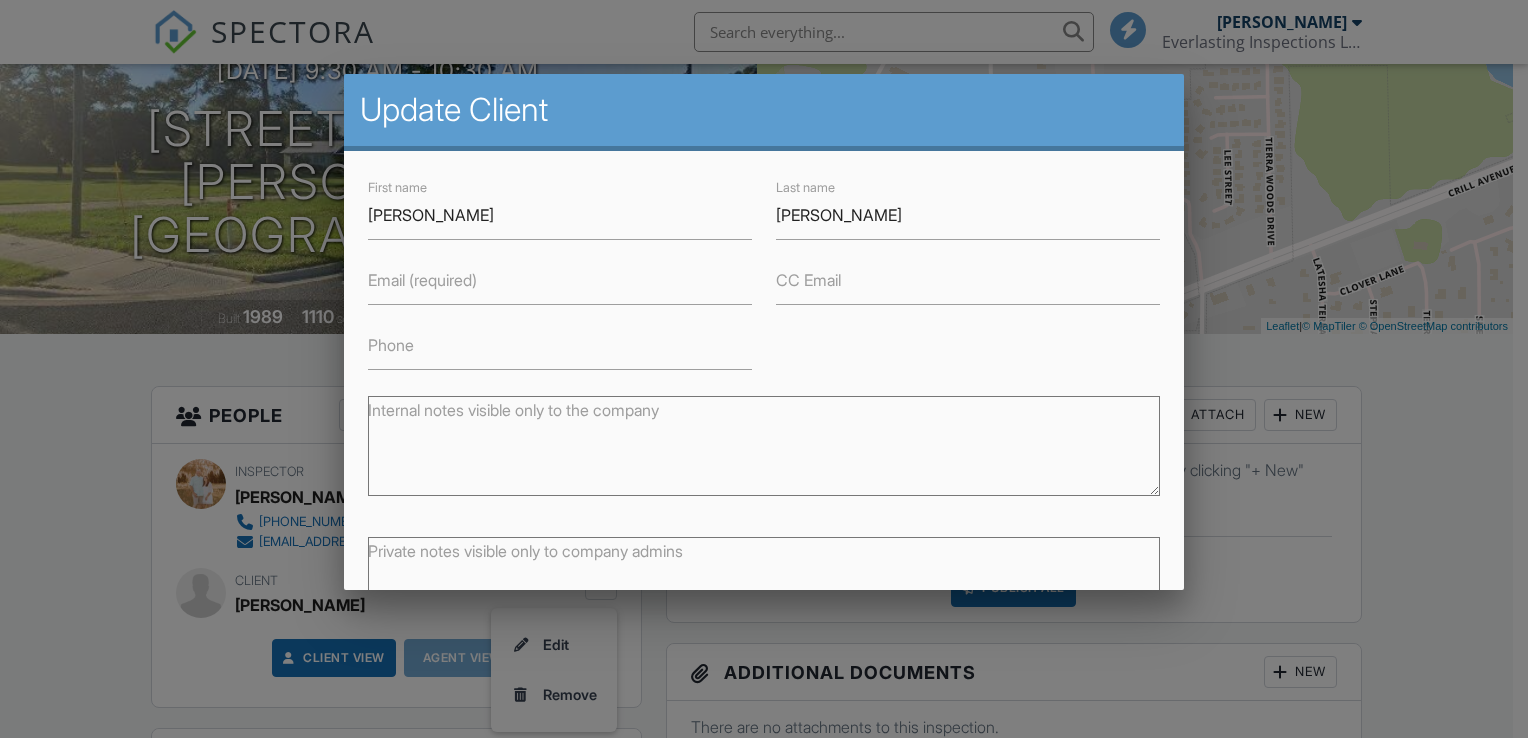 click on "Email (required)" at bounding box center (422, 280) 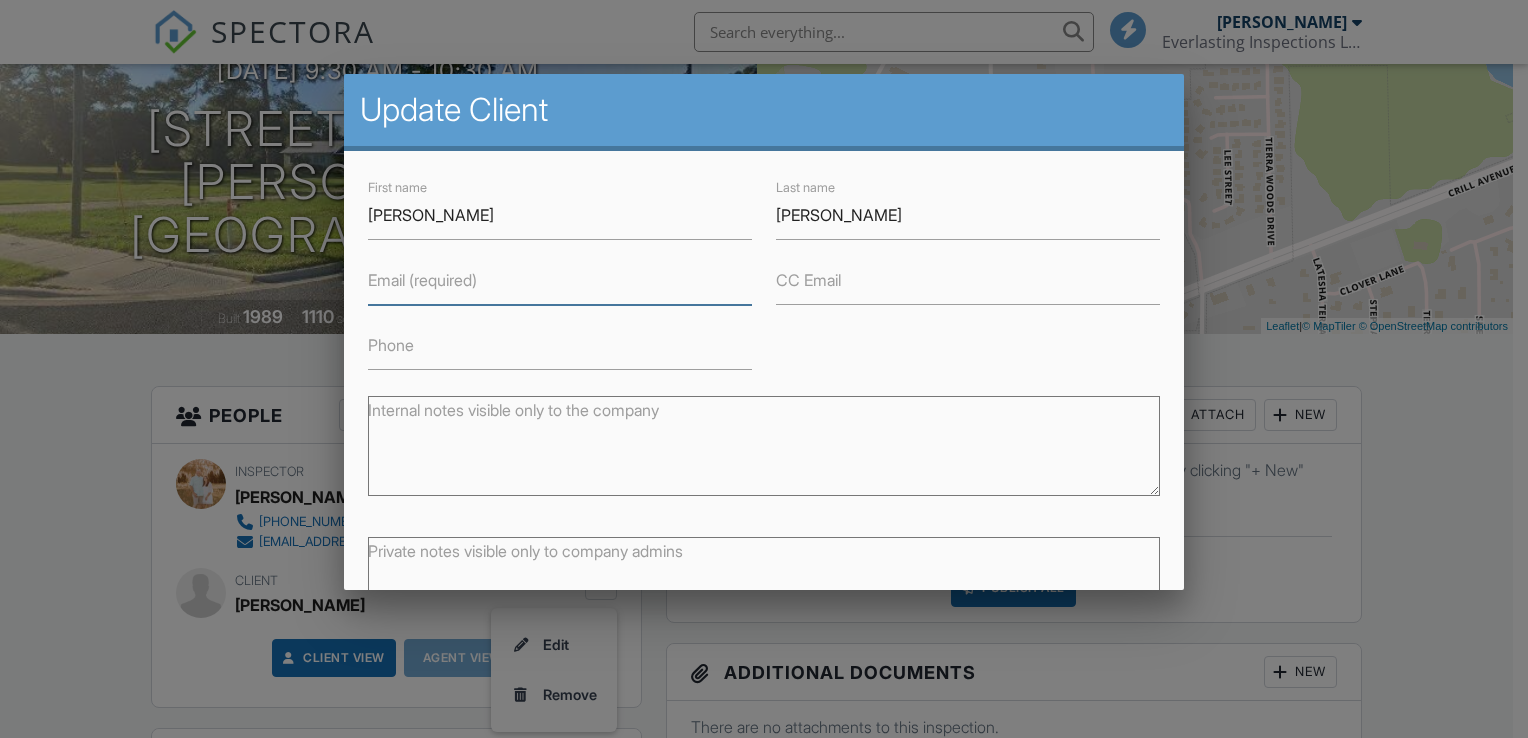 click on "Email (required)" at bounding box center (560, 280) 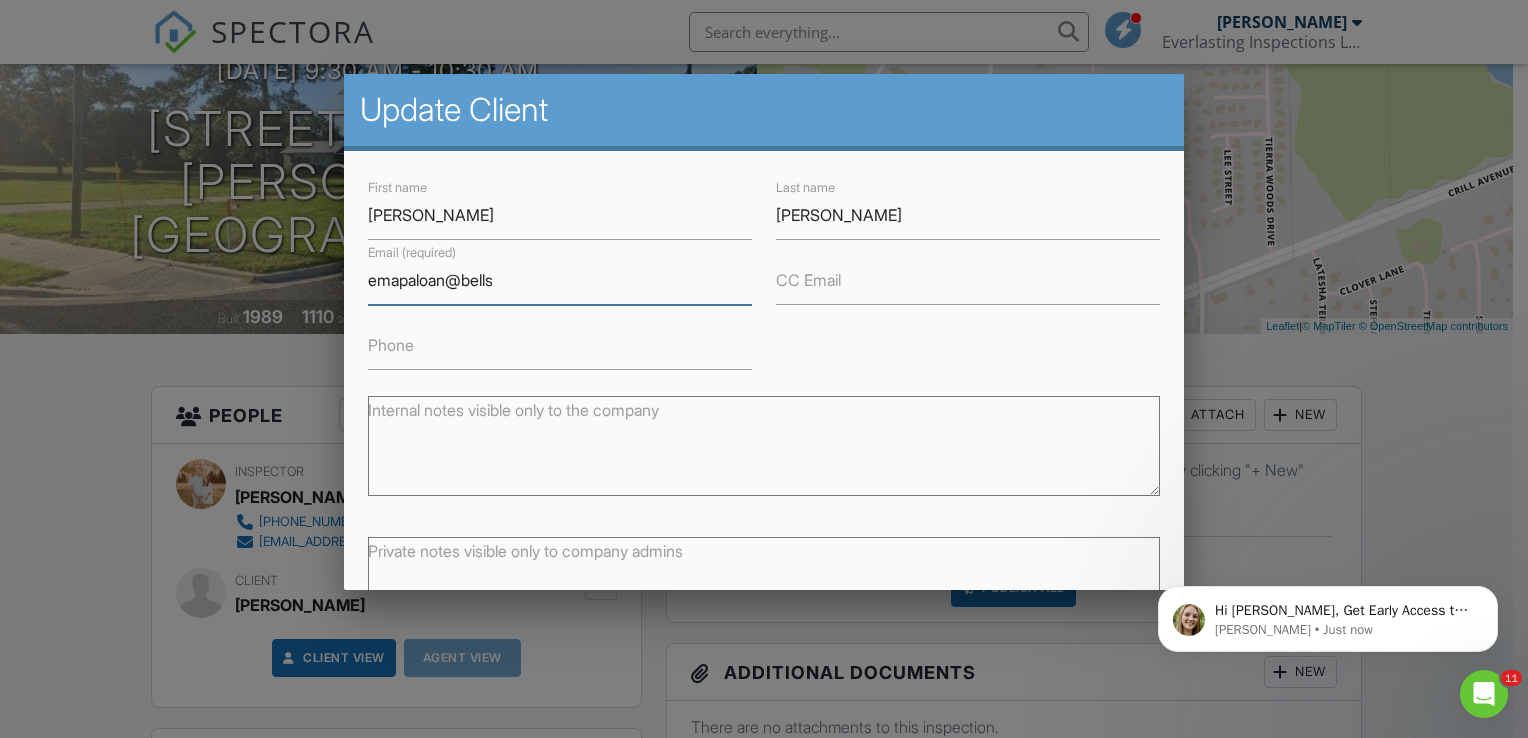 scroll, scrollTop: 0, scrollLeft: 0, axis: both 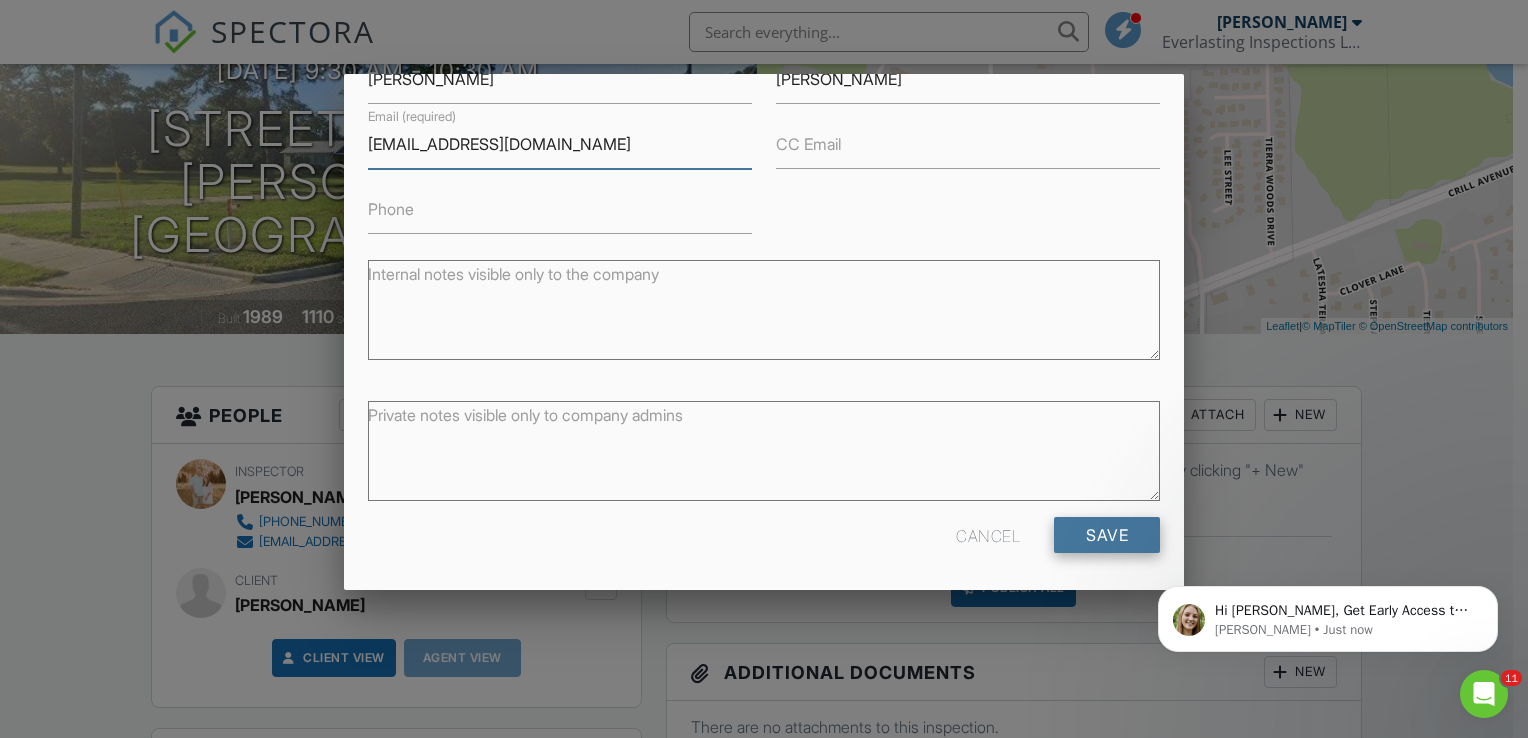 type on "emapaloan@bellsouth.net" 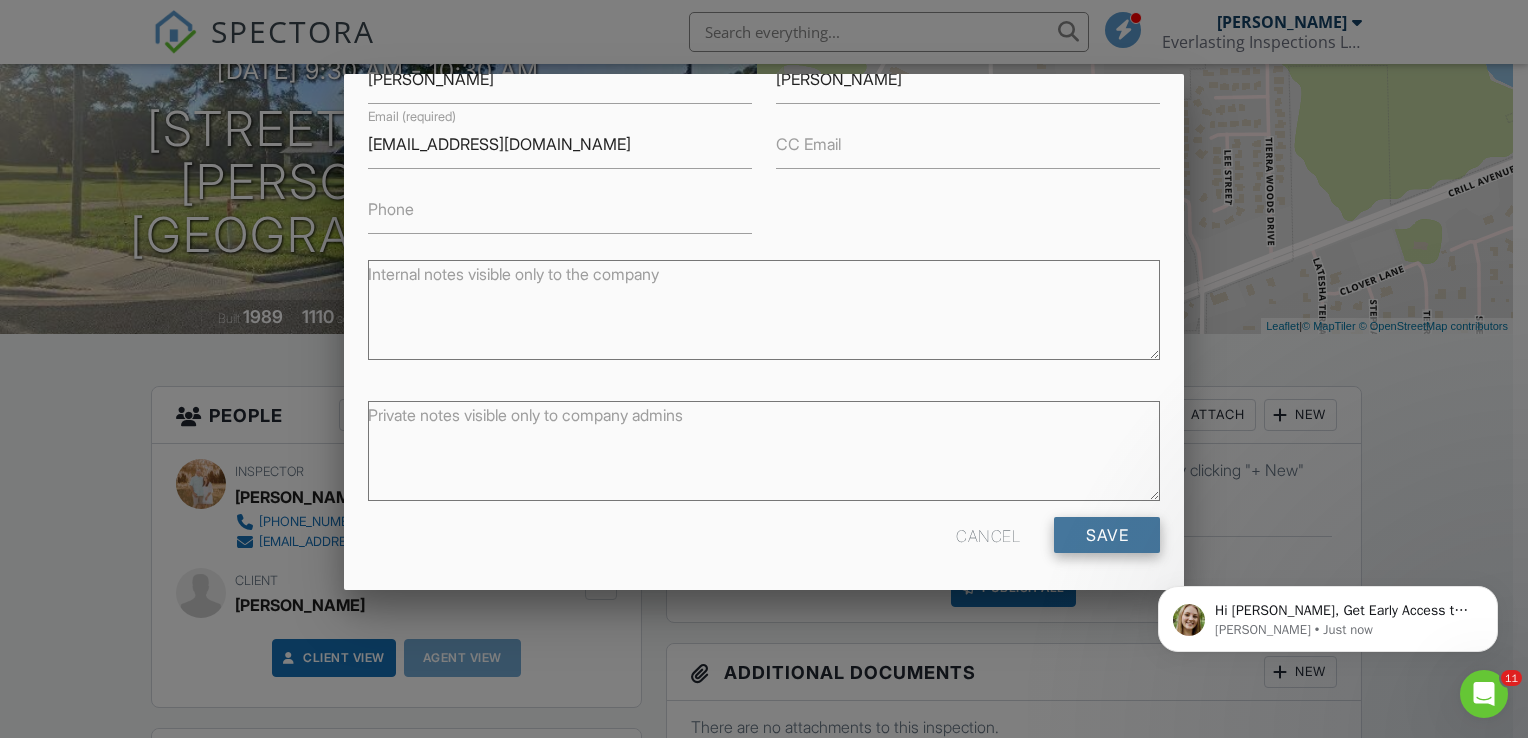 click on "Save" at bounding box center (1107, 535) 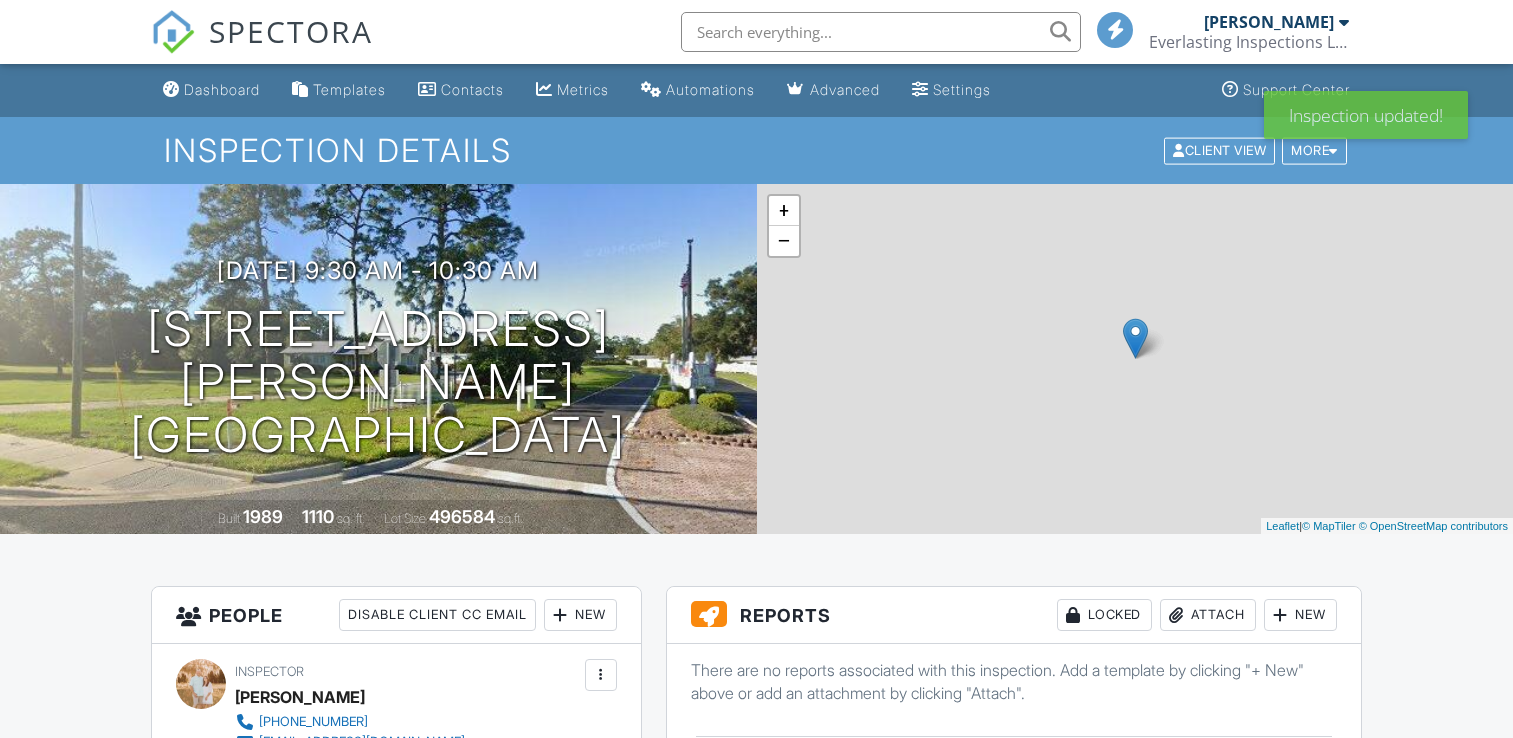 scroll, scrollTop: 0, scrollLeft: 0, axis: both 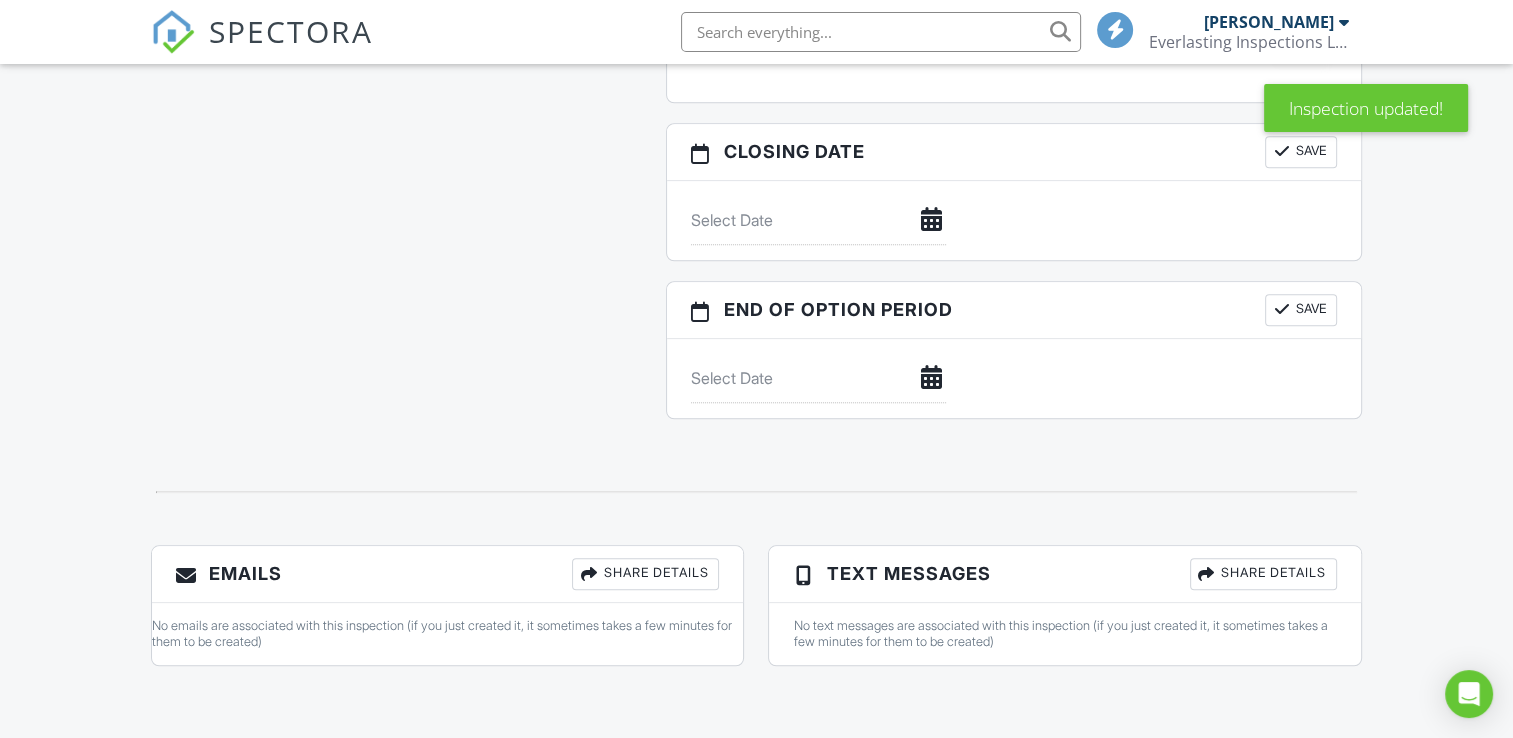 click on "Share Details" at bounding box center [645, 574] 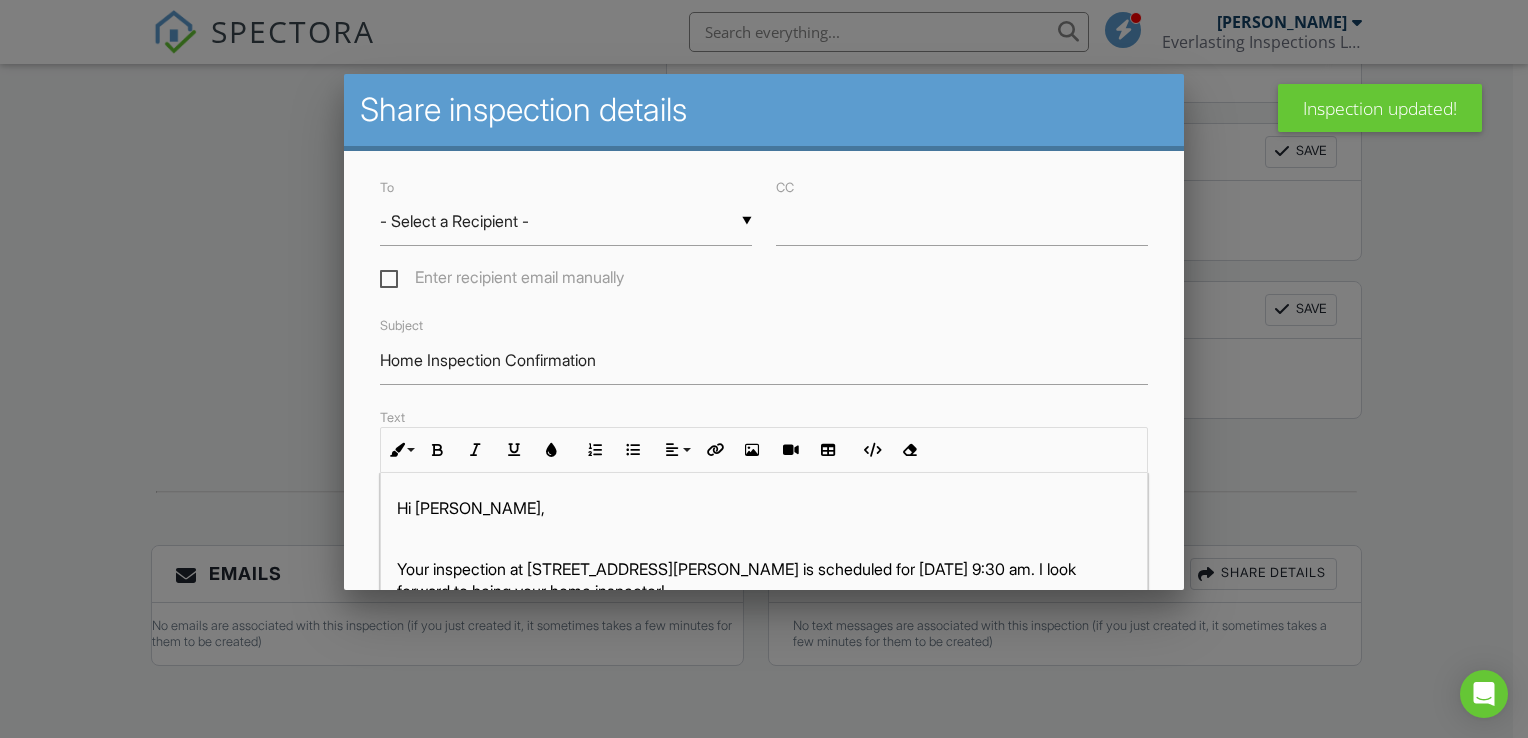 click on "- Select a Recipient -" at bounding box center (566, 221) 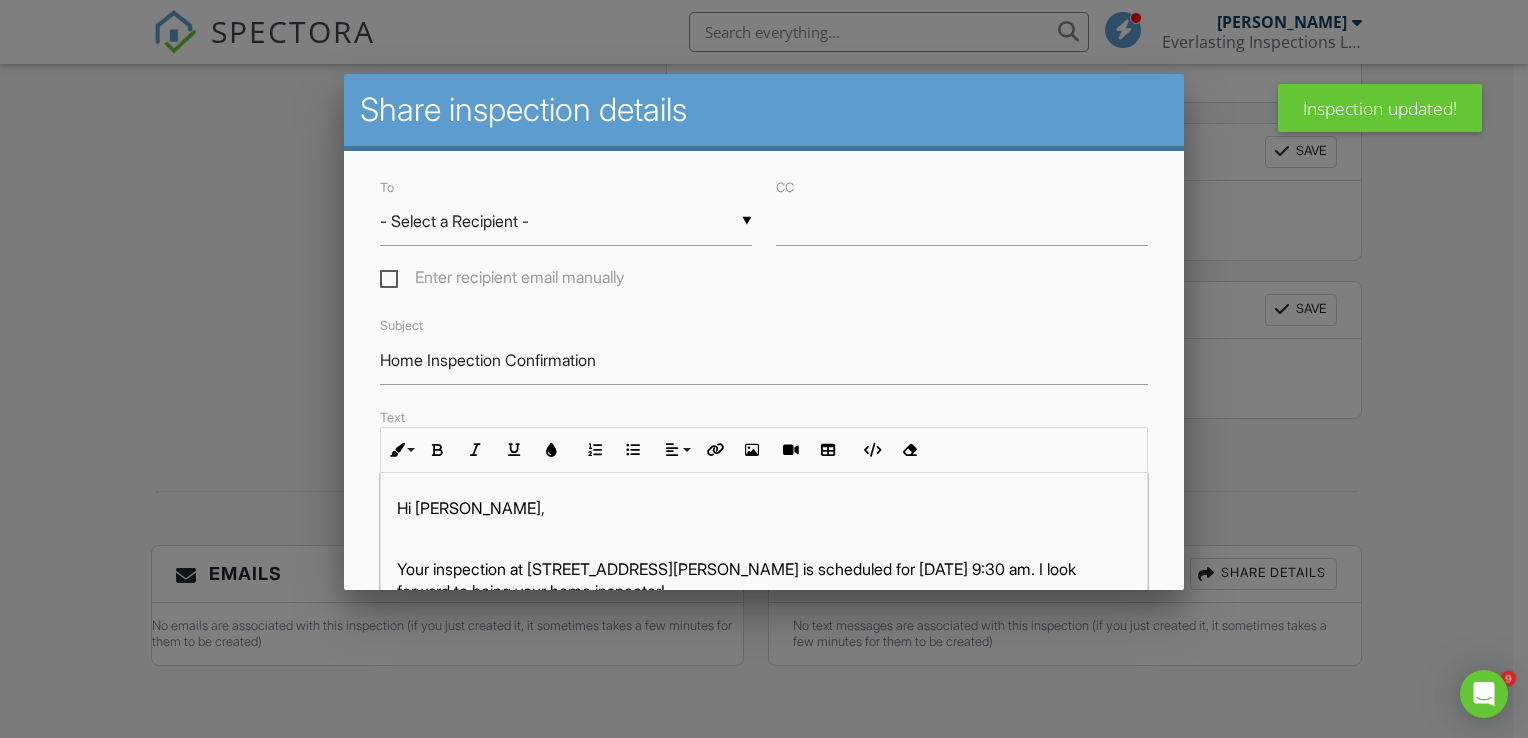 scroll, scrollTop: 0, scrollLeft: 0, axis: both 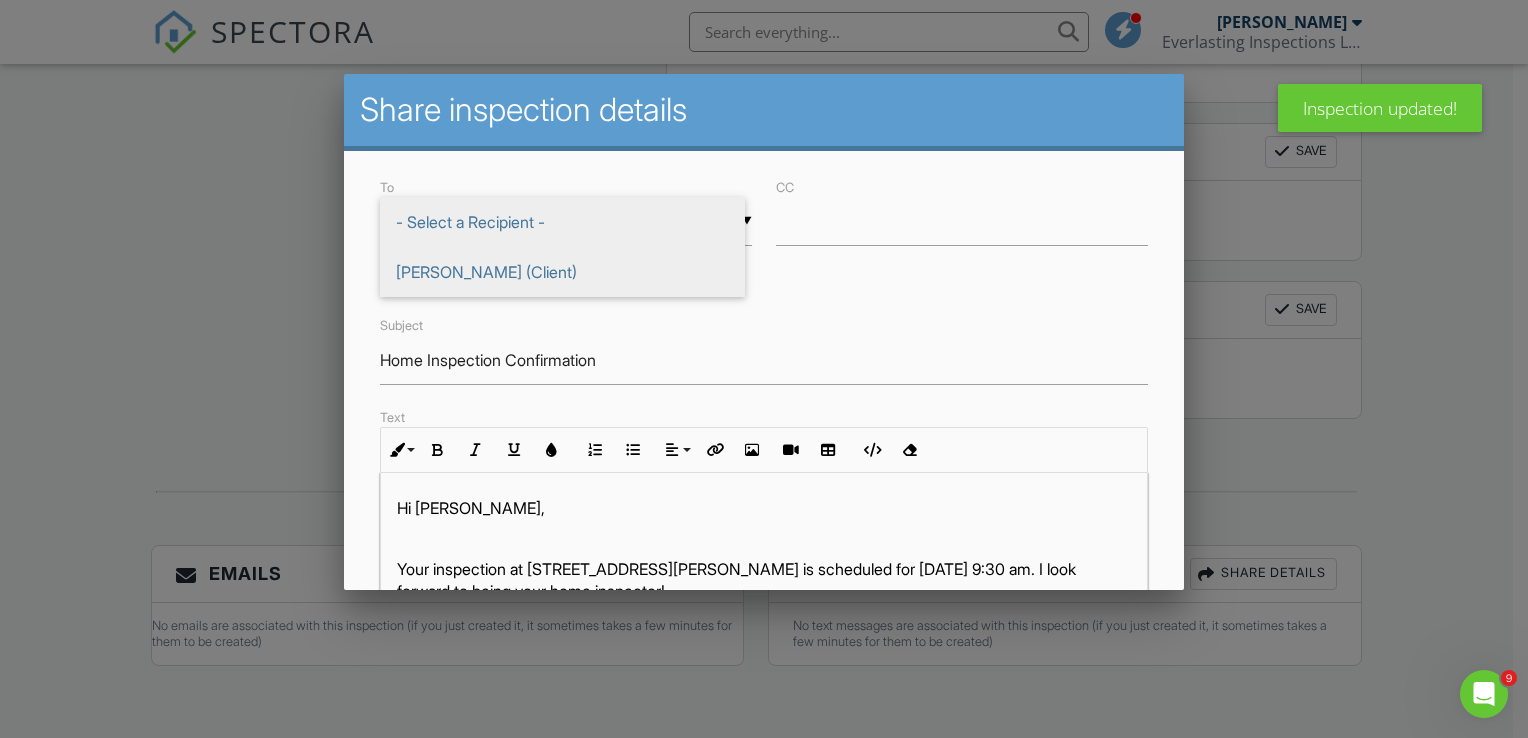 click on "Eddie Anderson (Client)" at bounding box center [562, 272] 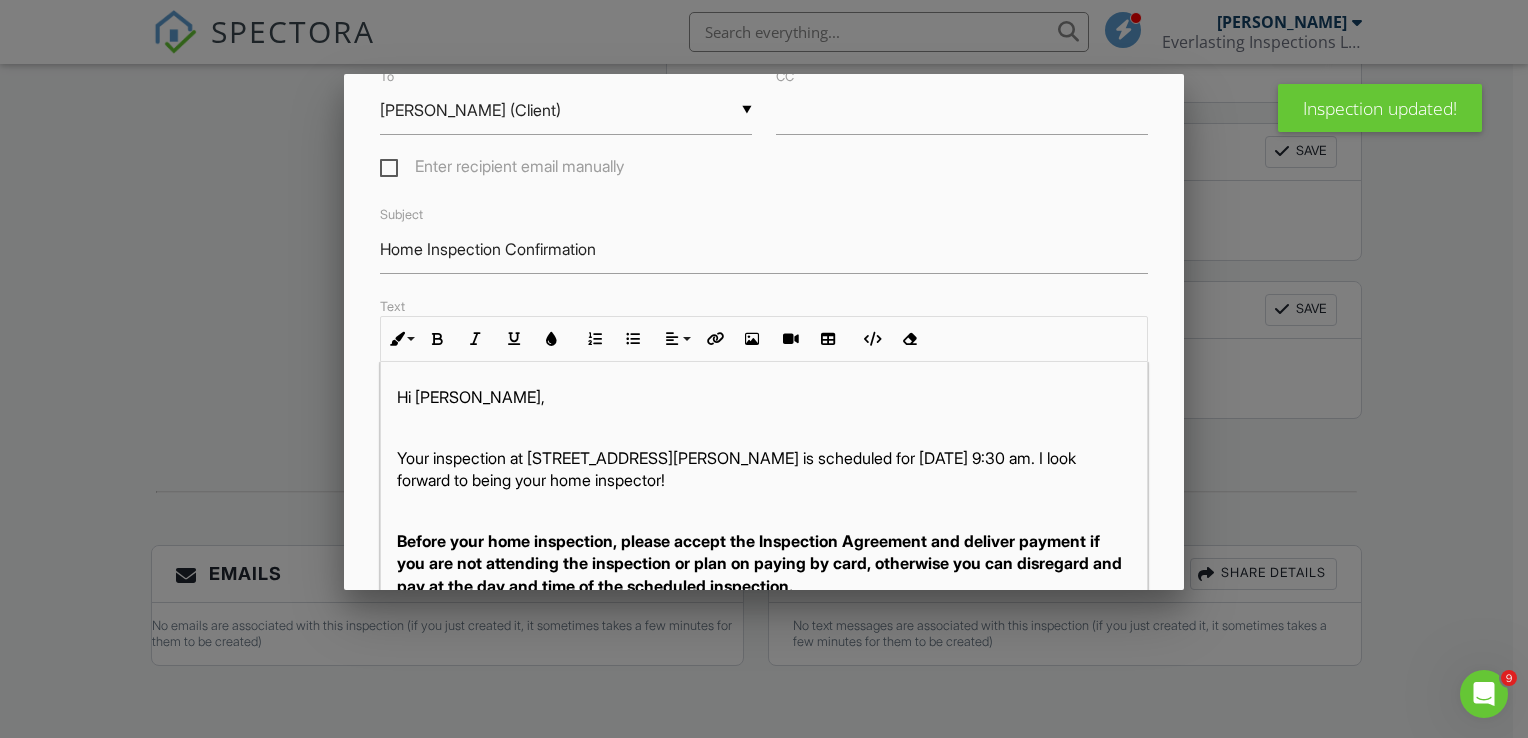 scroll, scrollTop: 300, scrollLeft: 0, axis: vertical 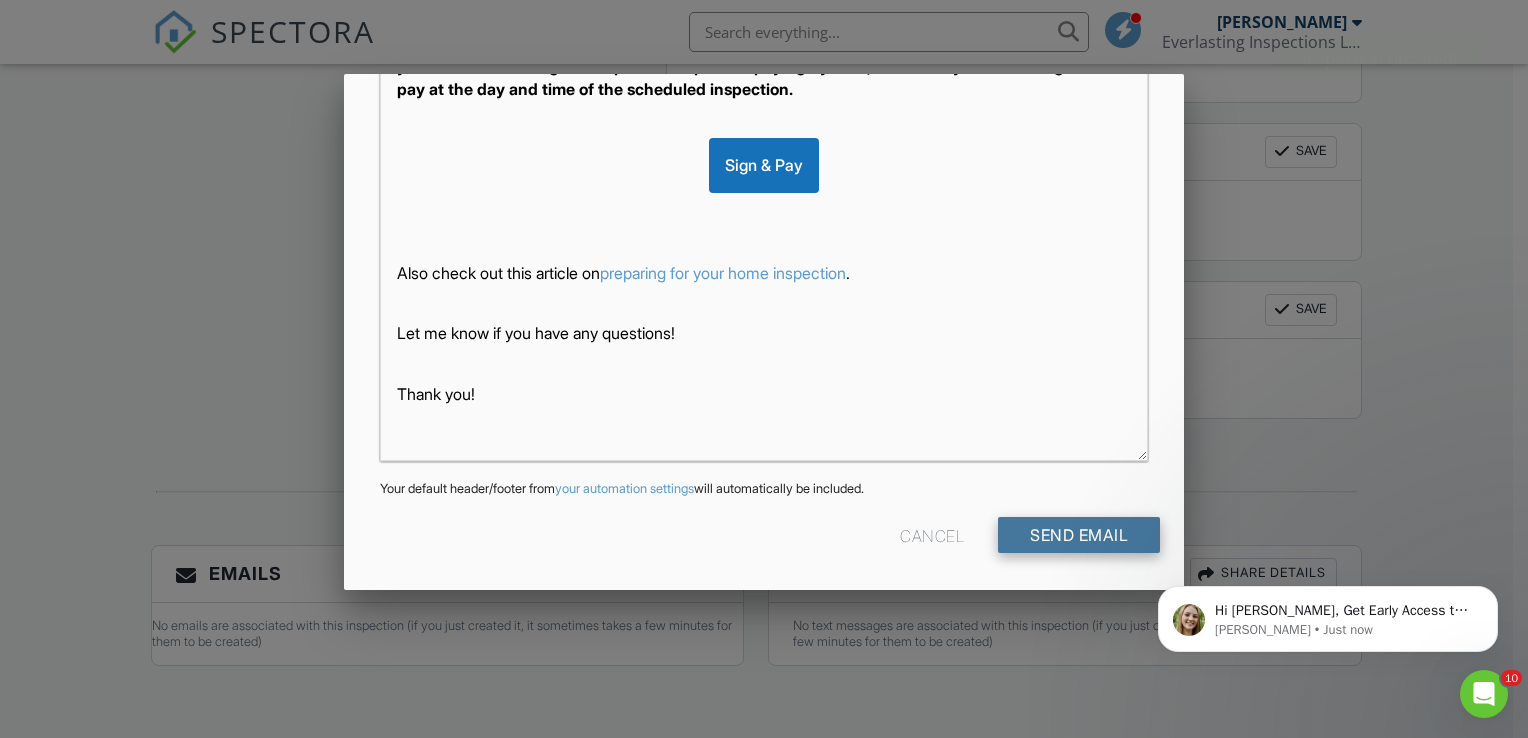 click on "Send Email" at bounding box center [1079, 535] 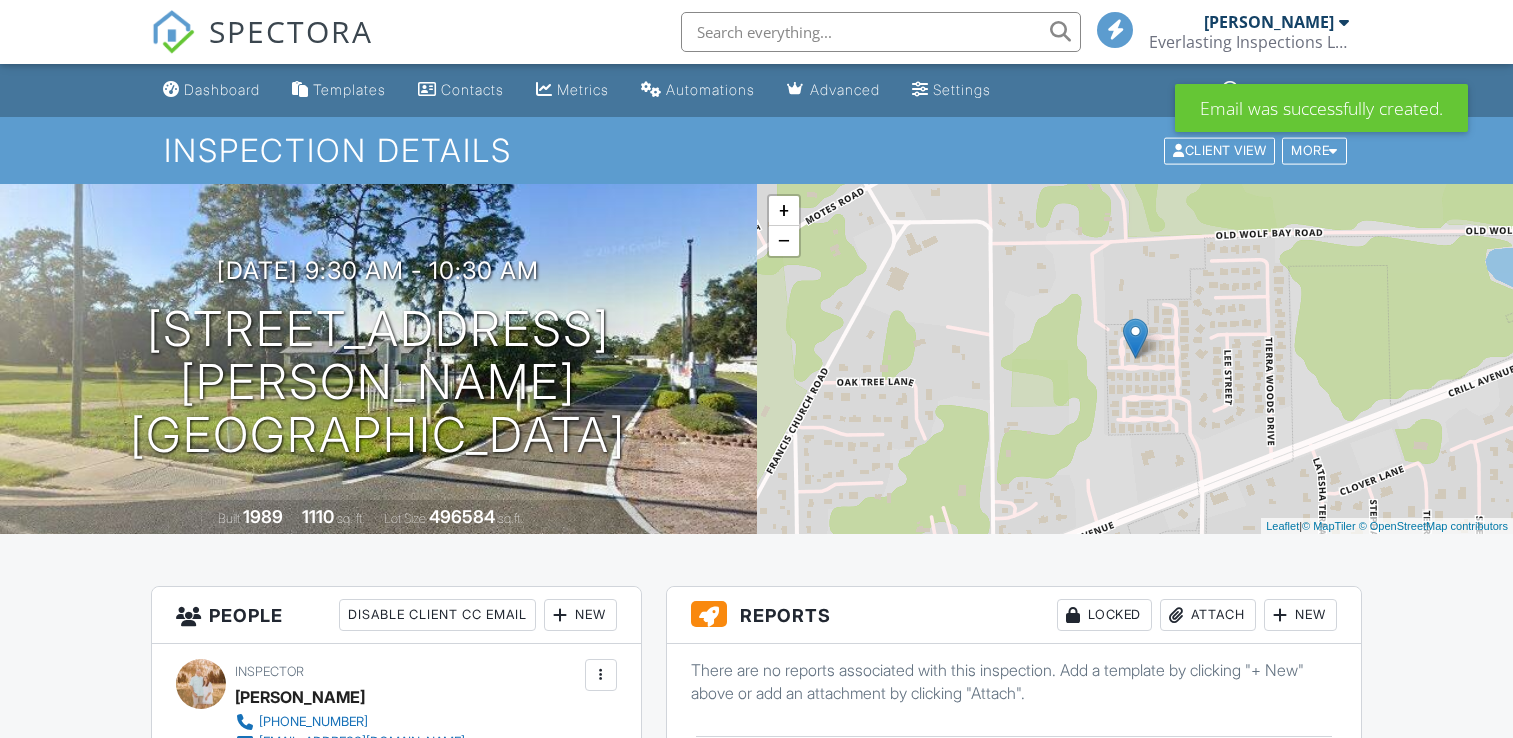 scroll, scrollTop: 0, scrollLeft: 0, axis: both 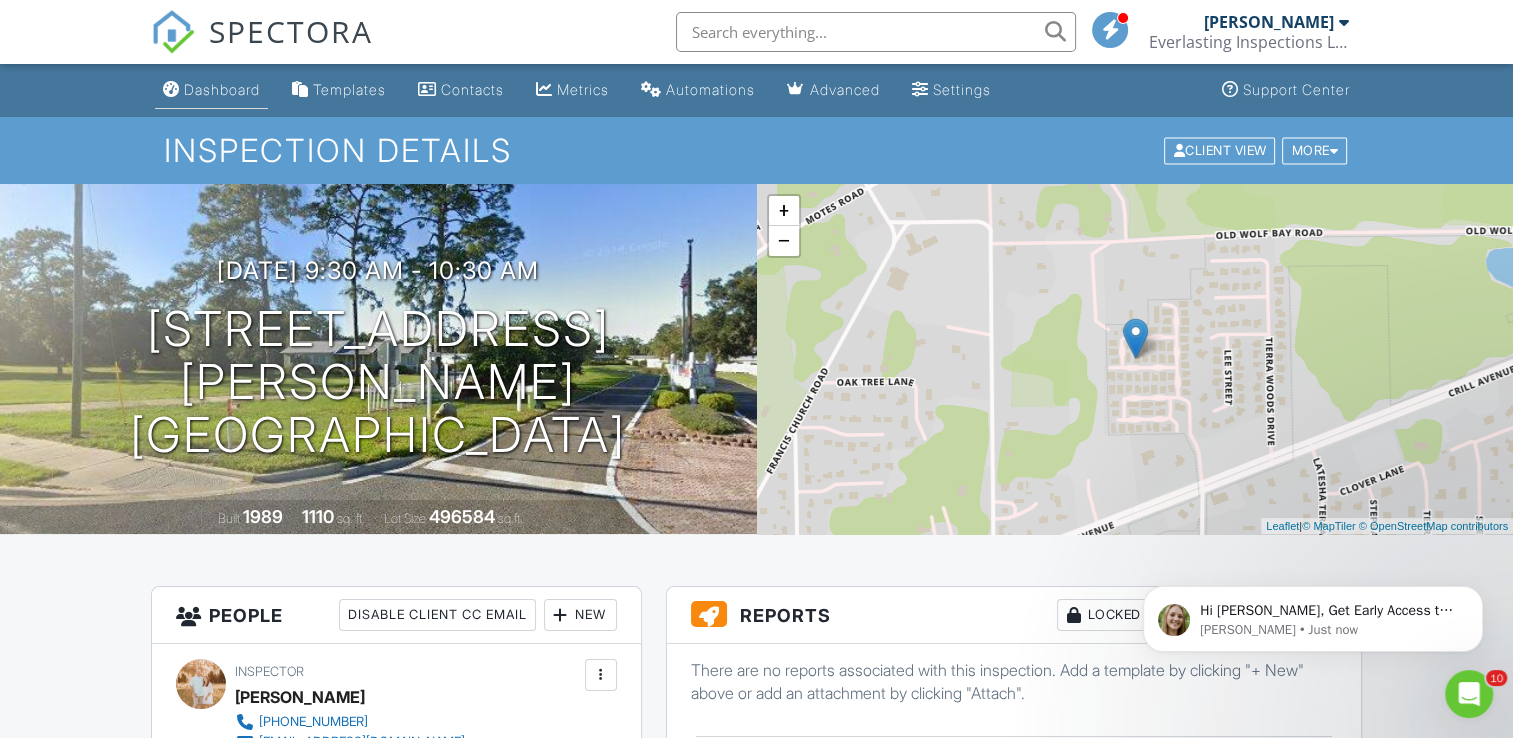 click at bounding box center (171, 89) 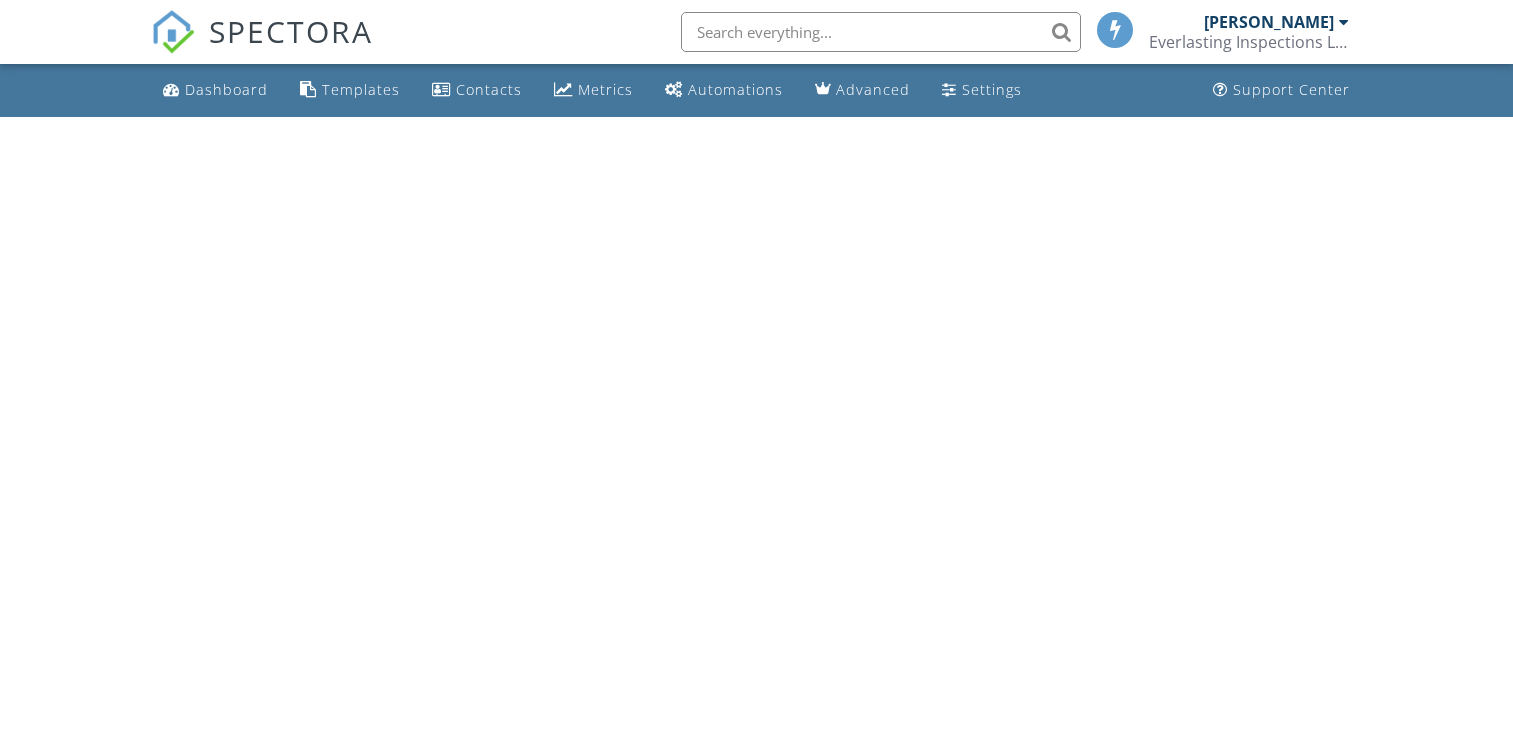 scroll, scrollTop: 0, scrollLeft: 0, axis: both 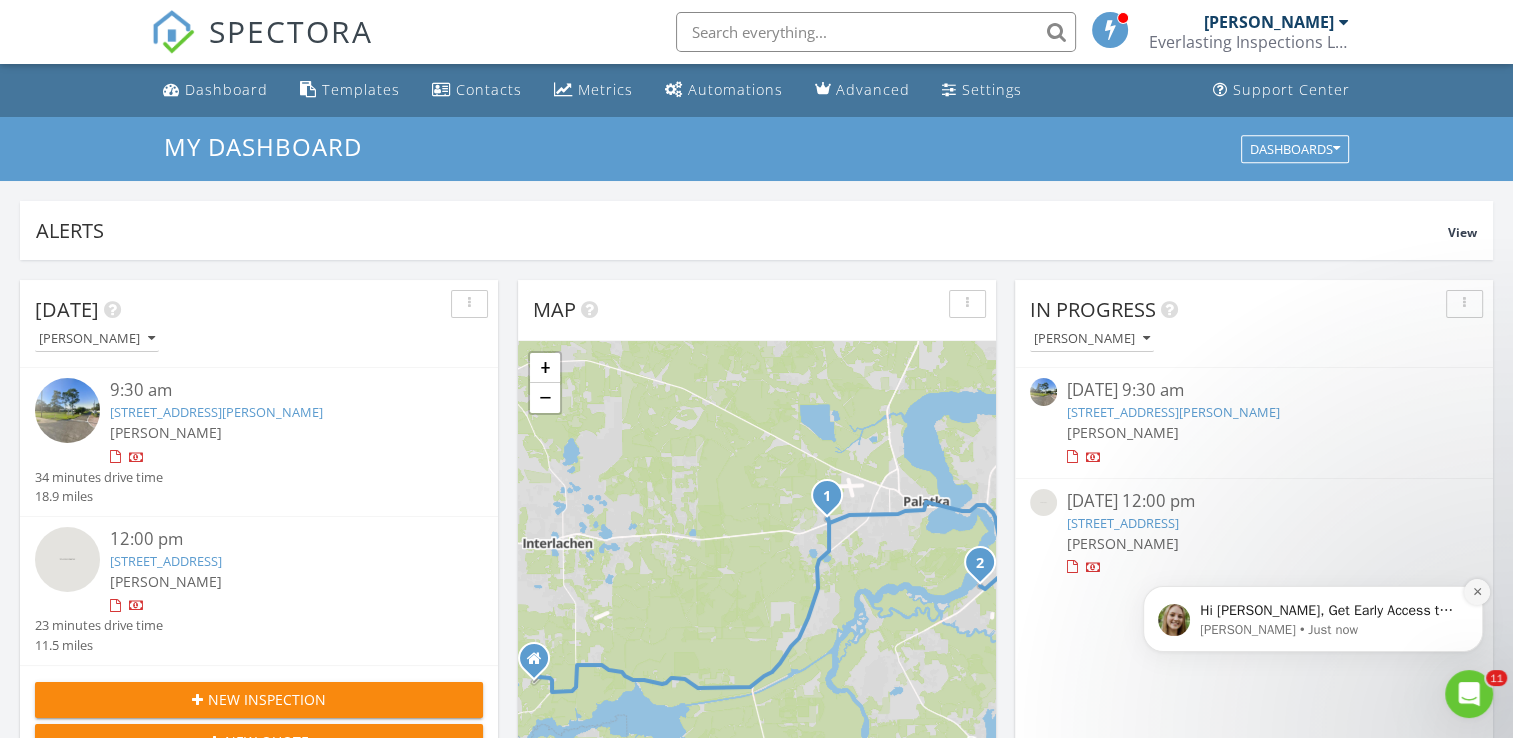 click at bounding box center (1477, 592) 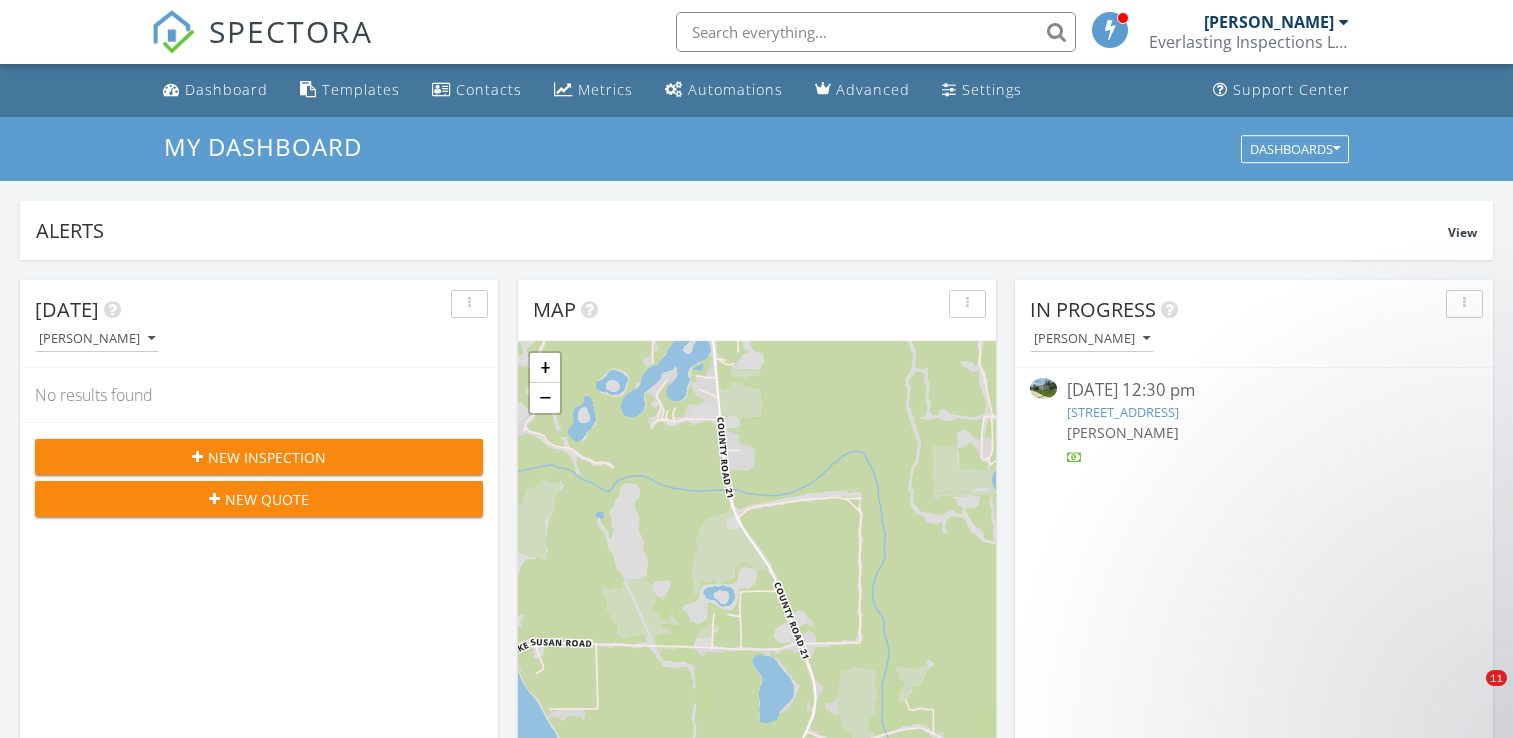 scroll, scrollTop: 0, scrollLeft: 0, axis: both 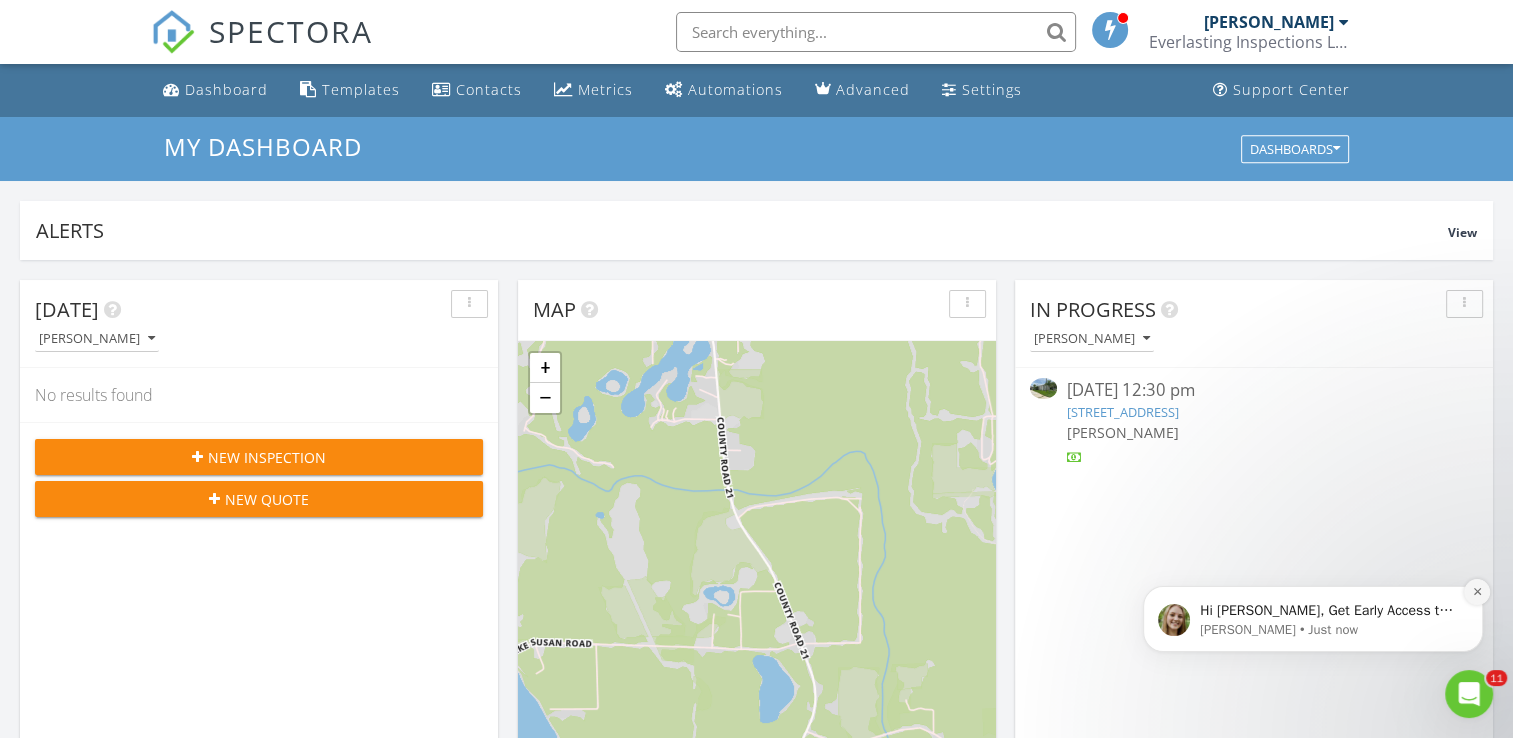 click at bounding box center (1477, 592) 